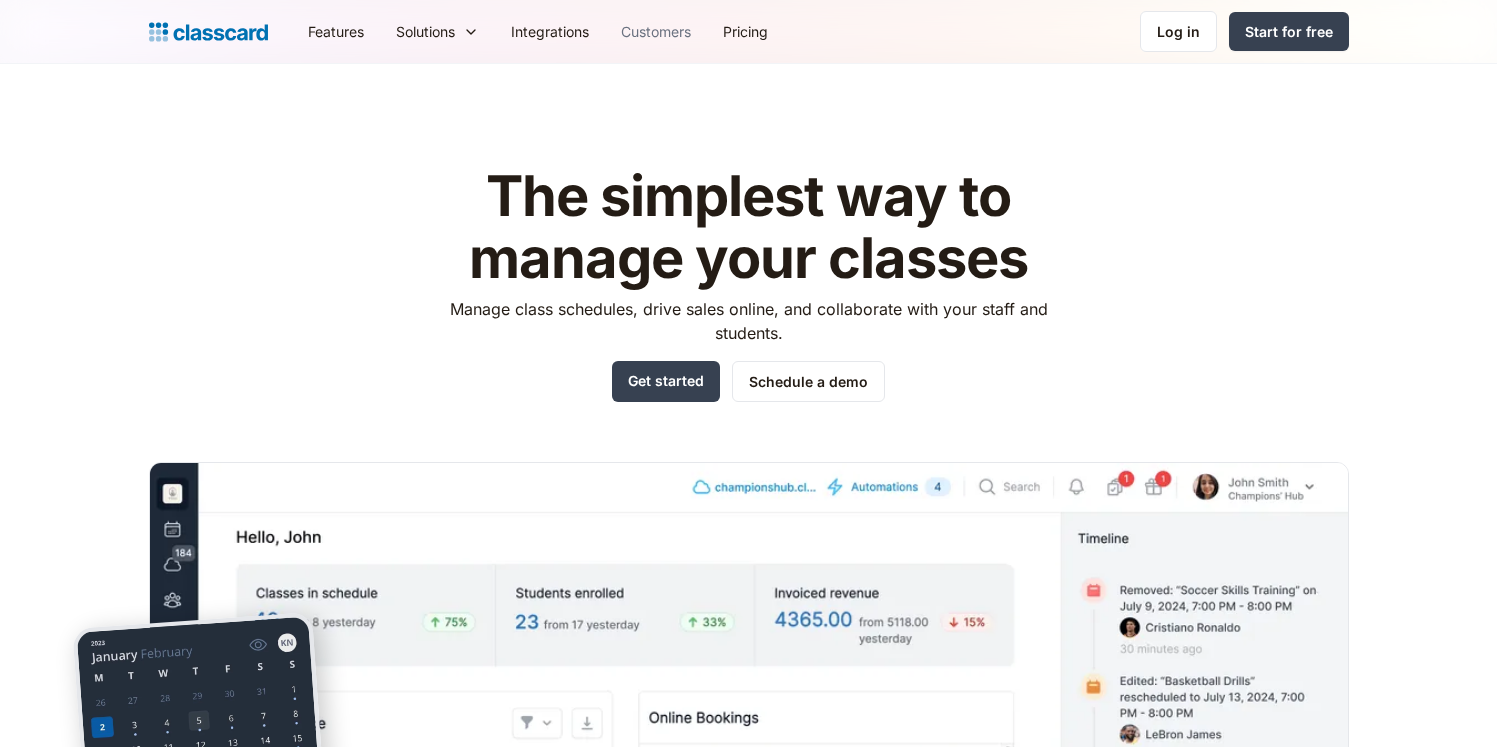 scroll, scrollTop: 0, scrollLeft: 0, axis: both 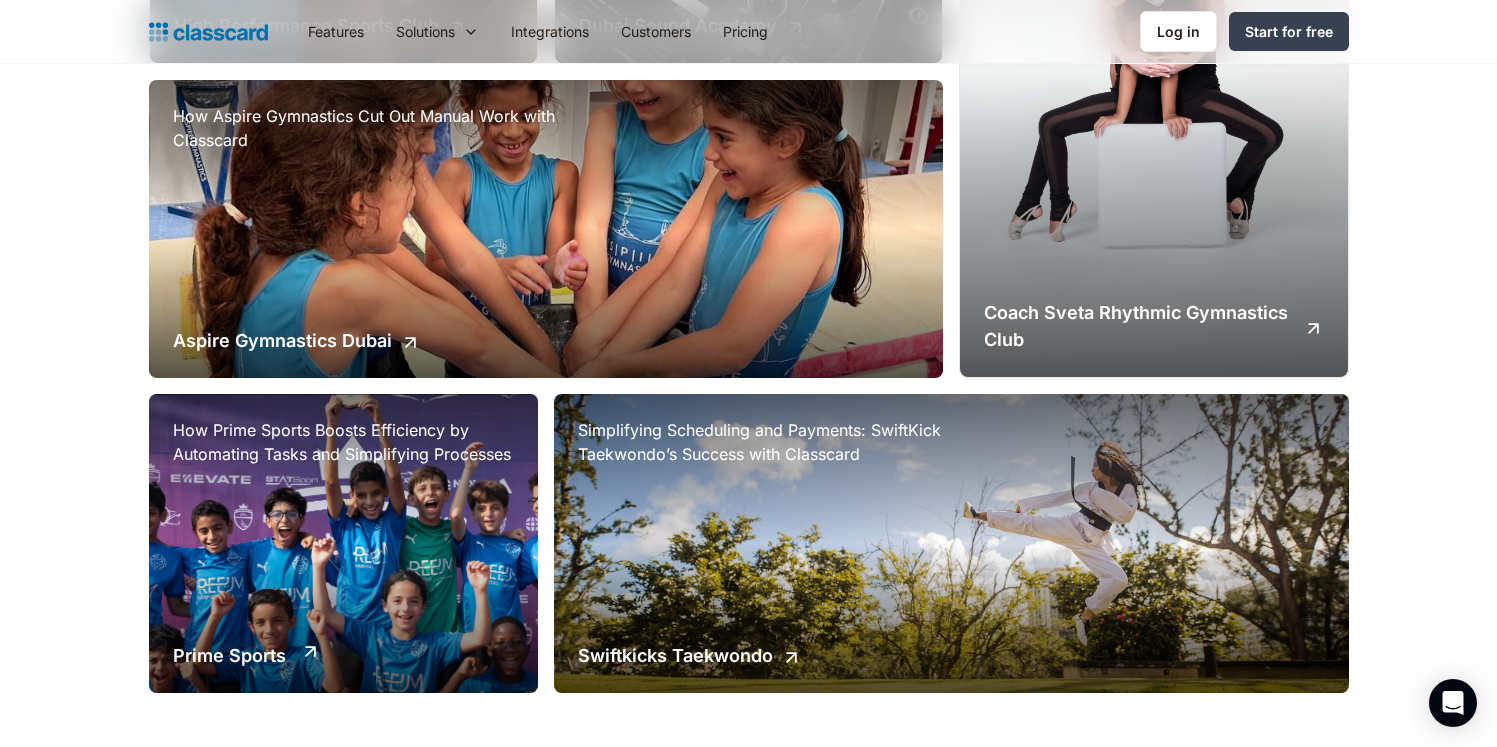 click on "How Prime Sports Boosts Efficiency by Automating Tasks and Simplifying Processes Prime Sports" at bounding box center (343, 543) 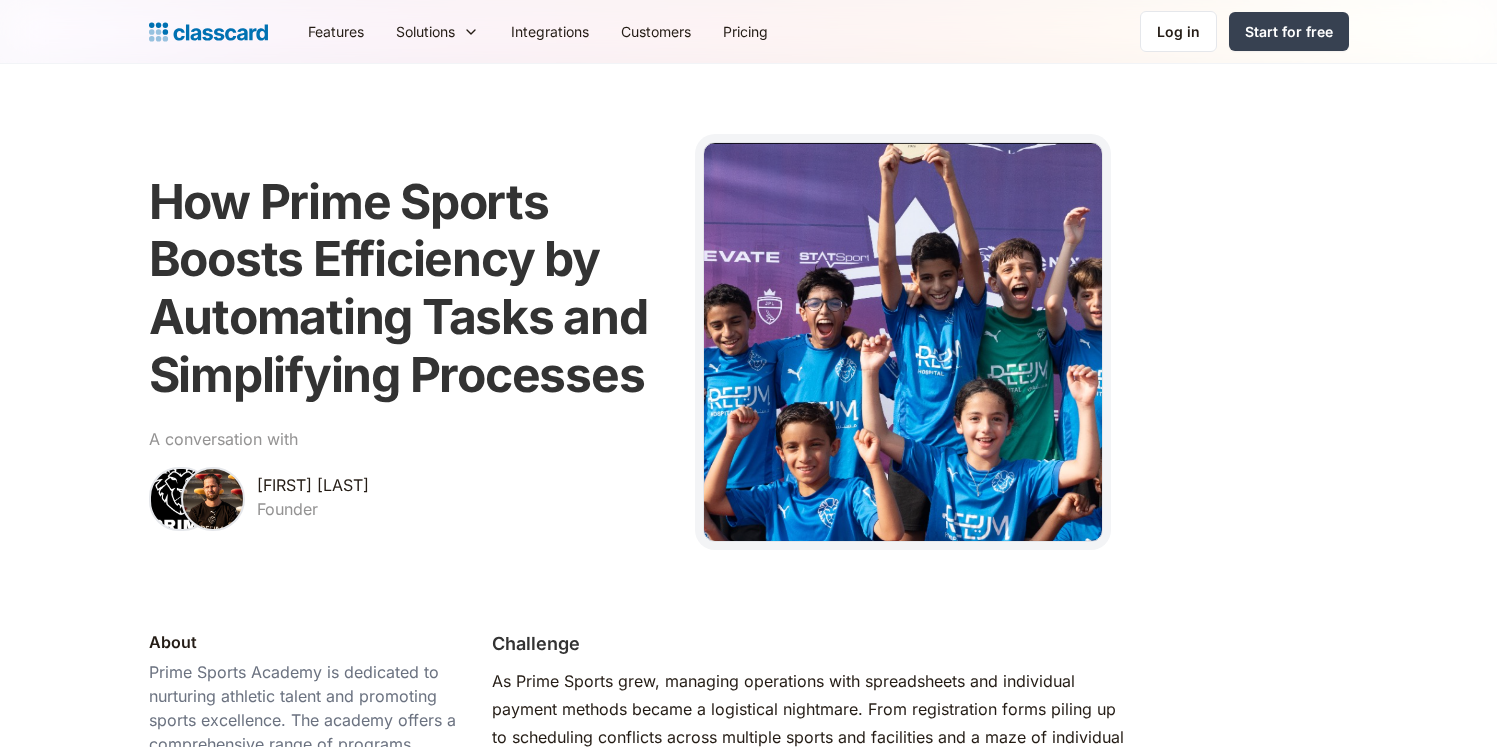 scroll, scrollTop: 0, scrollLeft: 0, axis: both 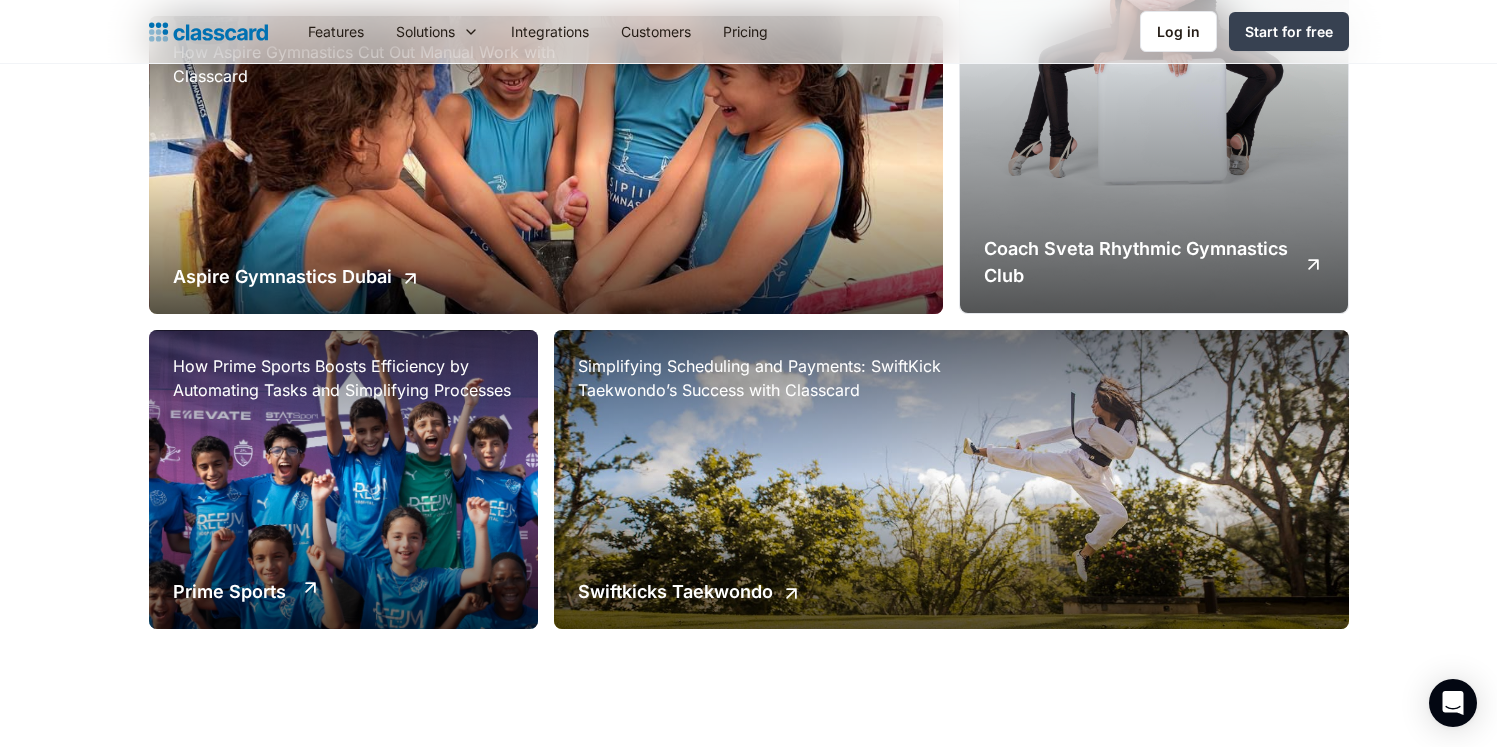 click on "How Prime Sports Boosts Efficiency by Automating Tasks and Simplifying Processes Prime Sports" at bounding box center [343, 479] 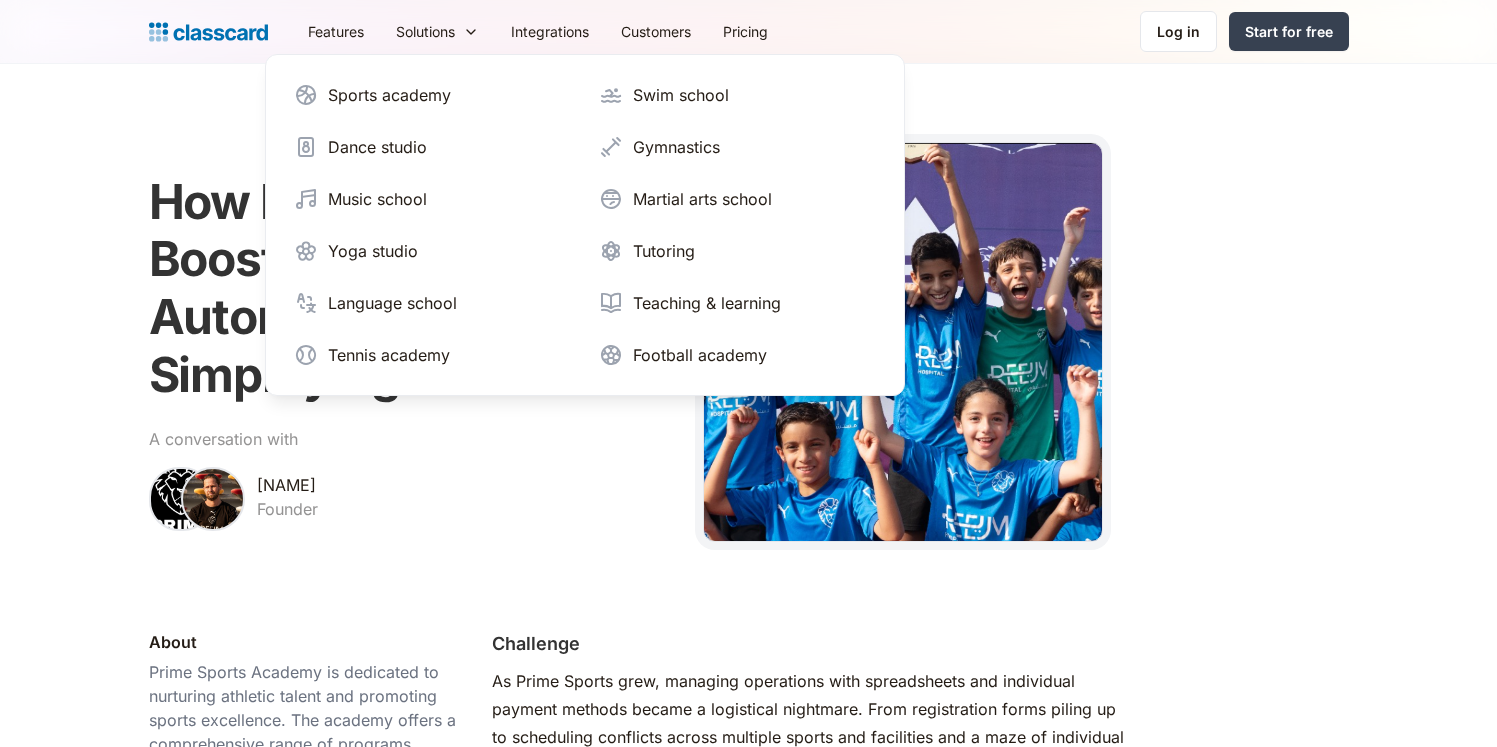 scroll, scrollTop: 0, scrollLeft: 0, axis: both 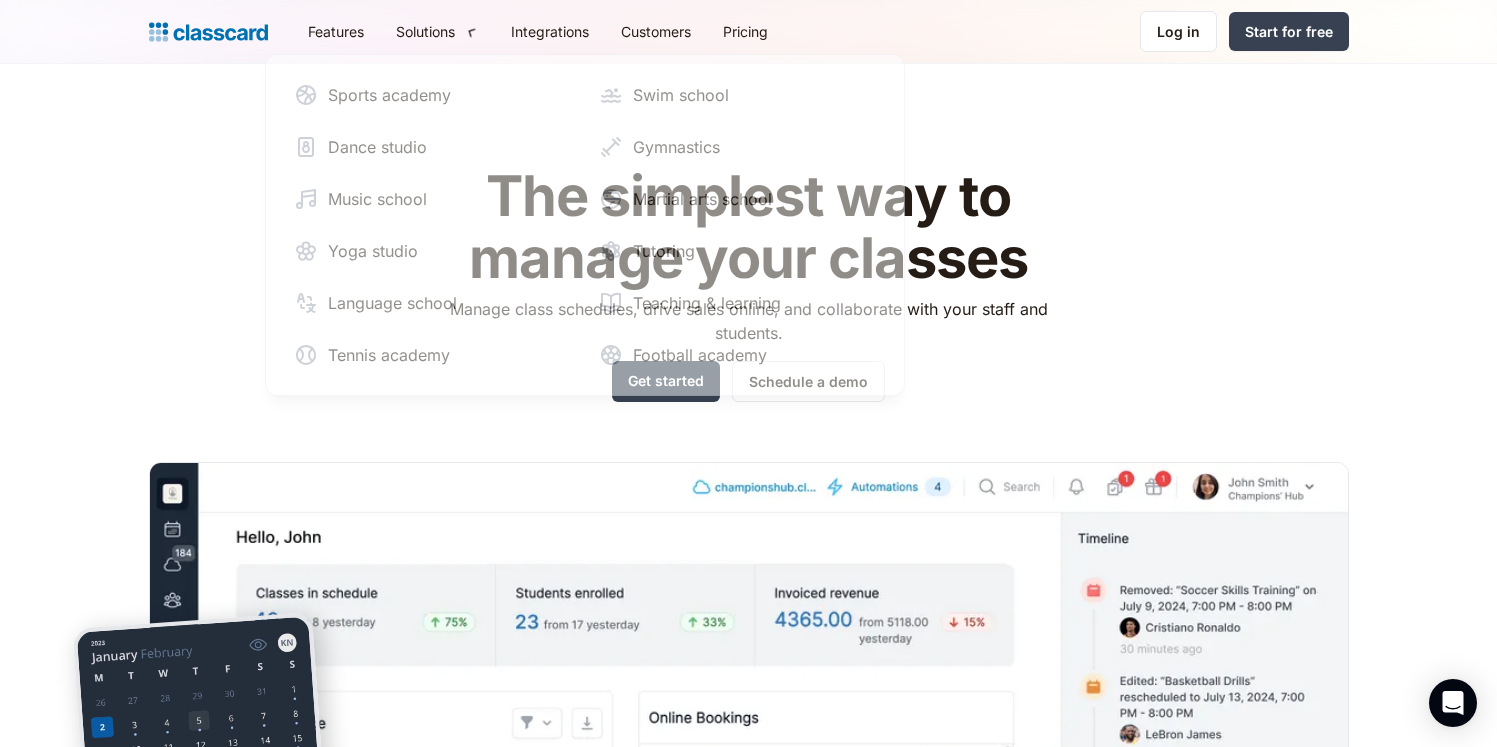 click on "The simplest way to manage your classes Manage class schedules, drive sales online, and collaborate with your staff and students. Get started Schedule a demo" at bounding box center [749, 562] 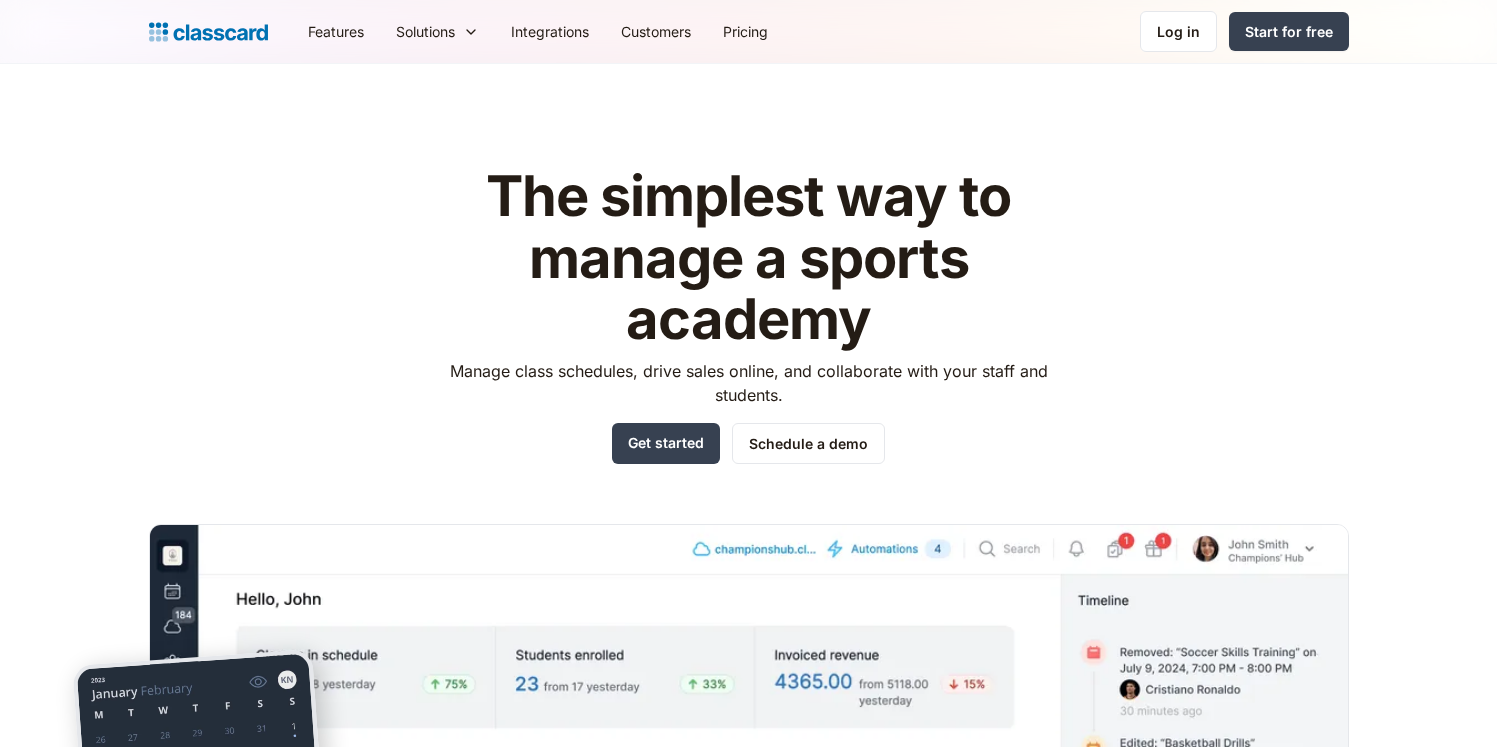 scroll, scrollTop: 0, scrollLeft: 0, axis: both 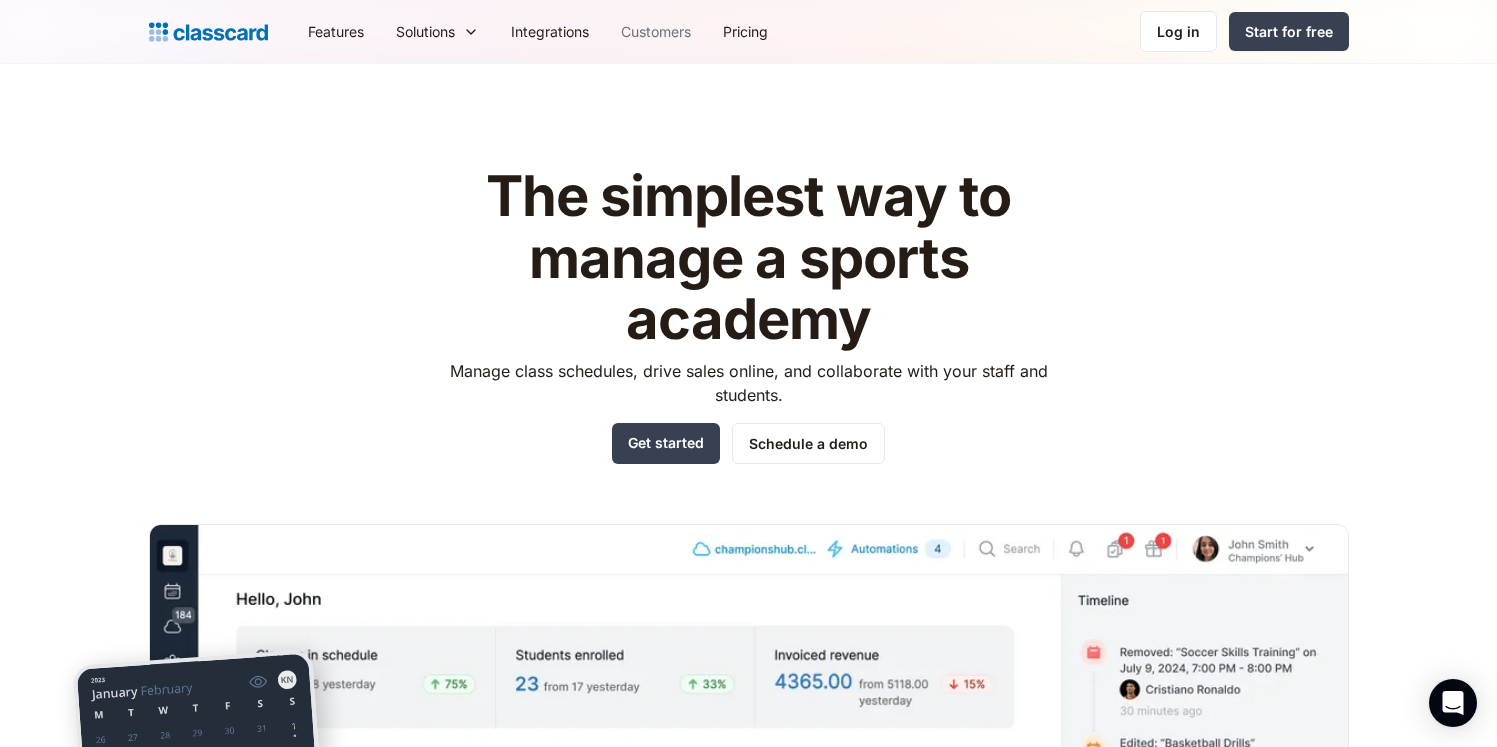 click on "Customers" at bounding box center [656, 31] 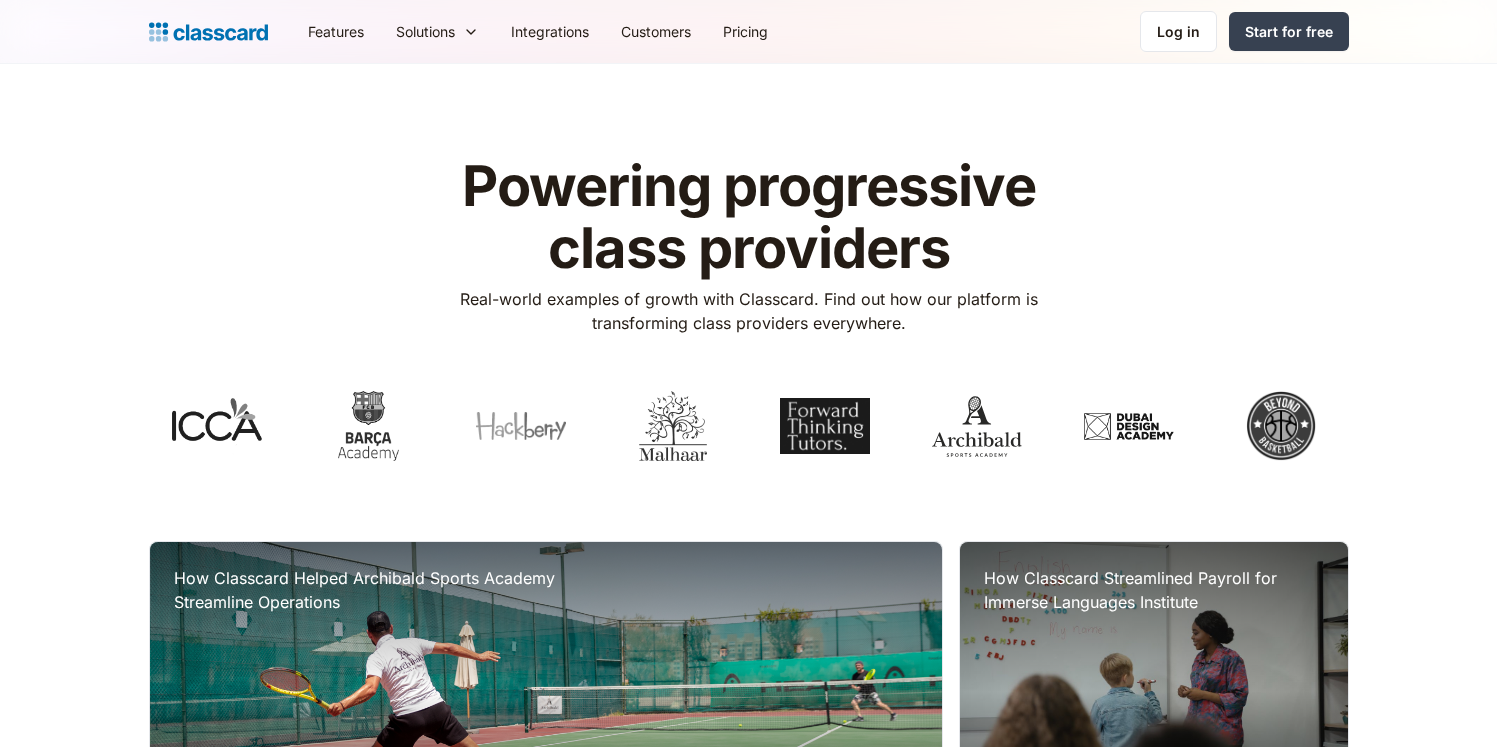 scroll, scrollTop: 0, scrollLeft: 0, axis: both 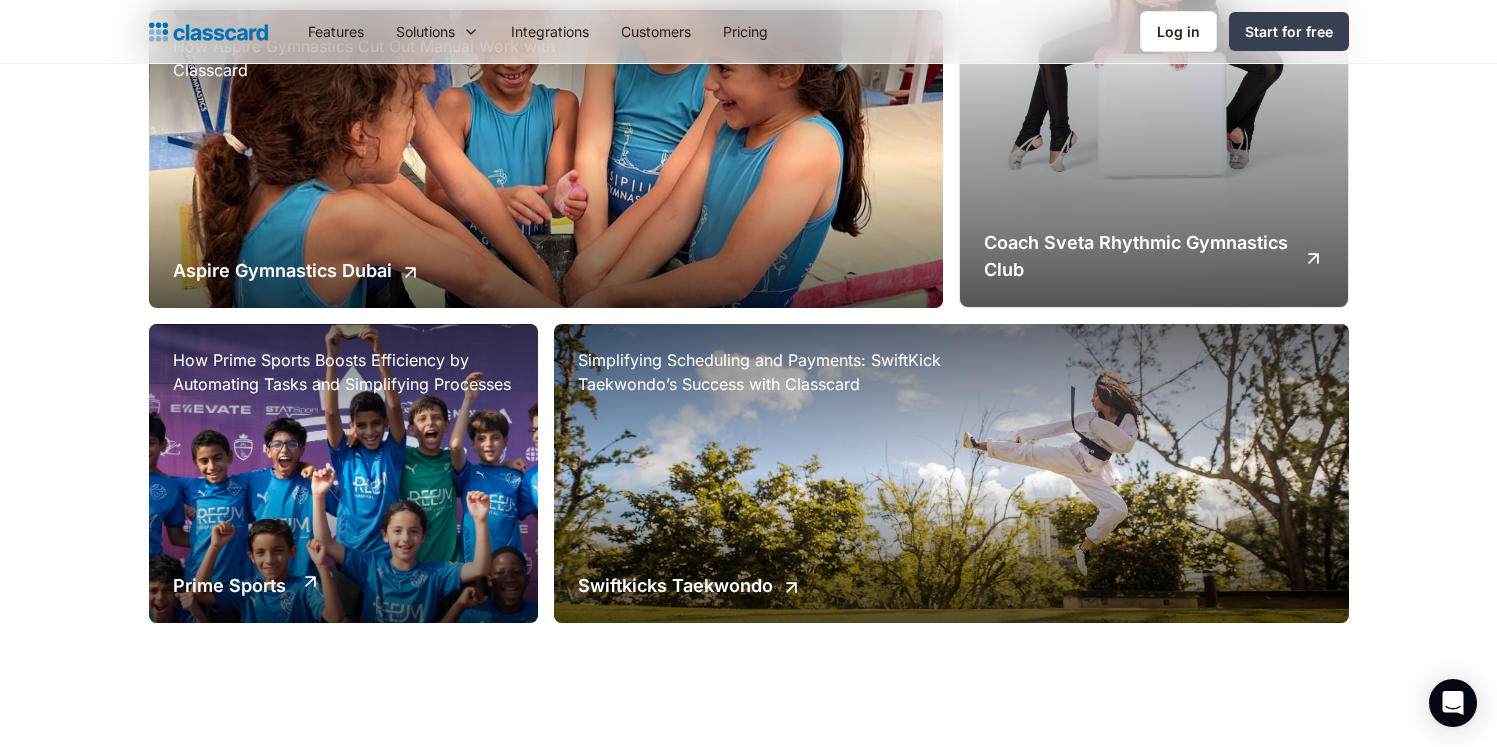 click on "How Prime Sports Boosts Efficiency by Automating Tasks and Simplifying Processes Prime Sports" at bounding box center [343, 473] 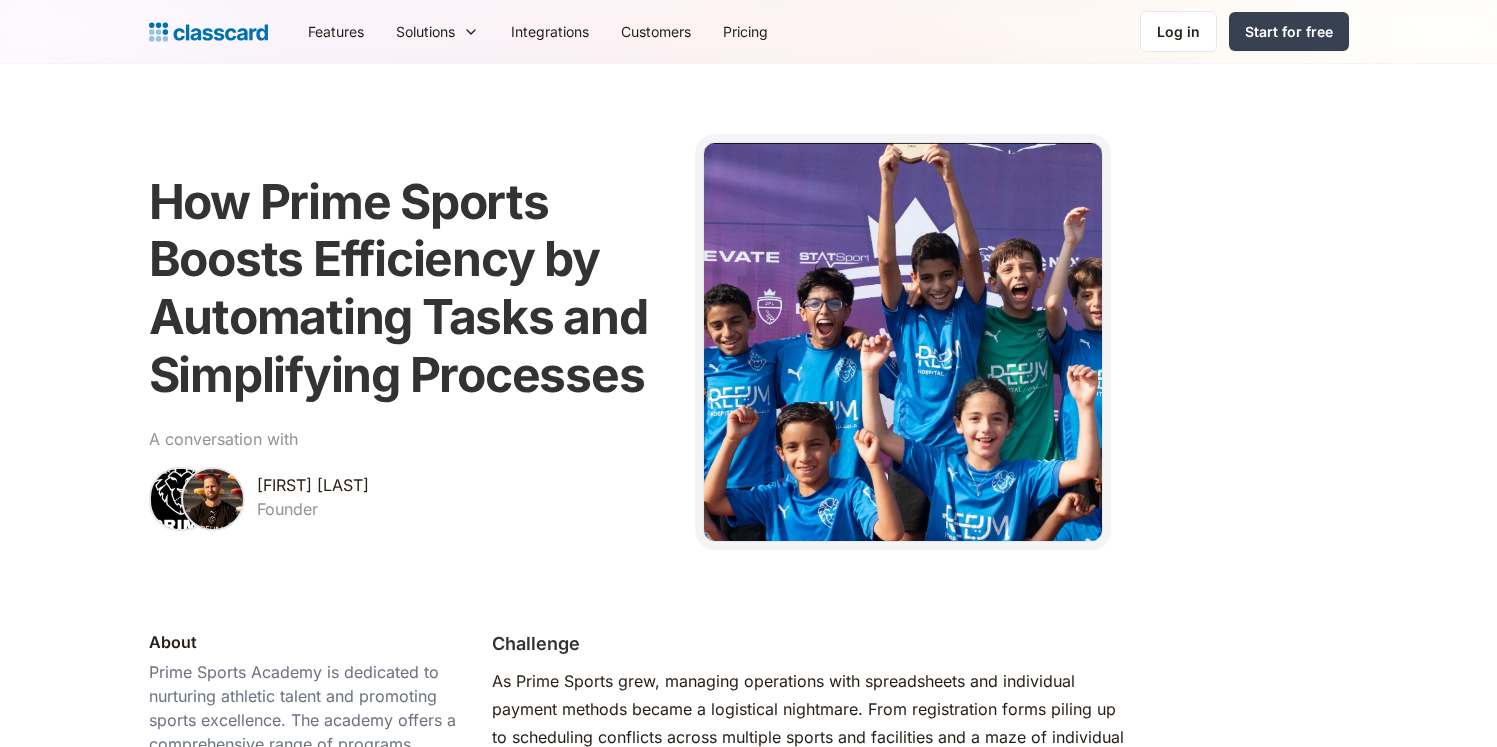 scroll, scrollTop: 0, scrollLeft: 0, axis: both 